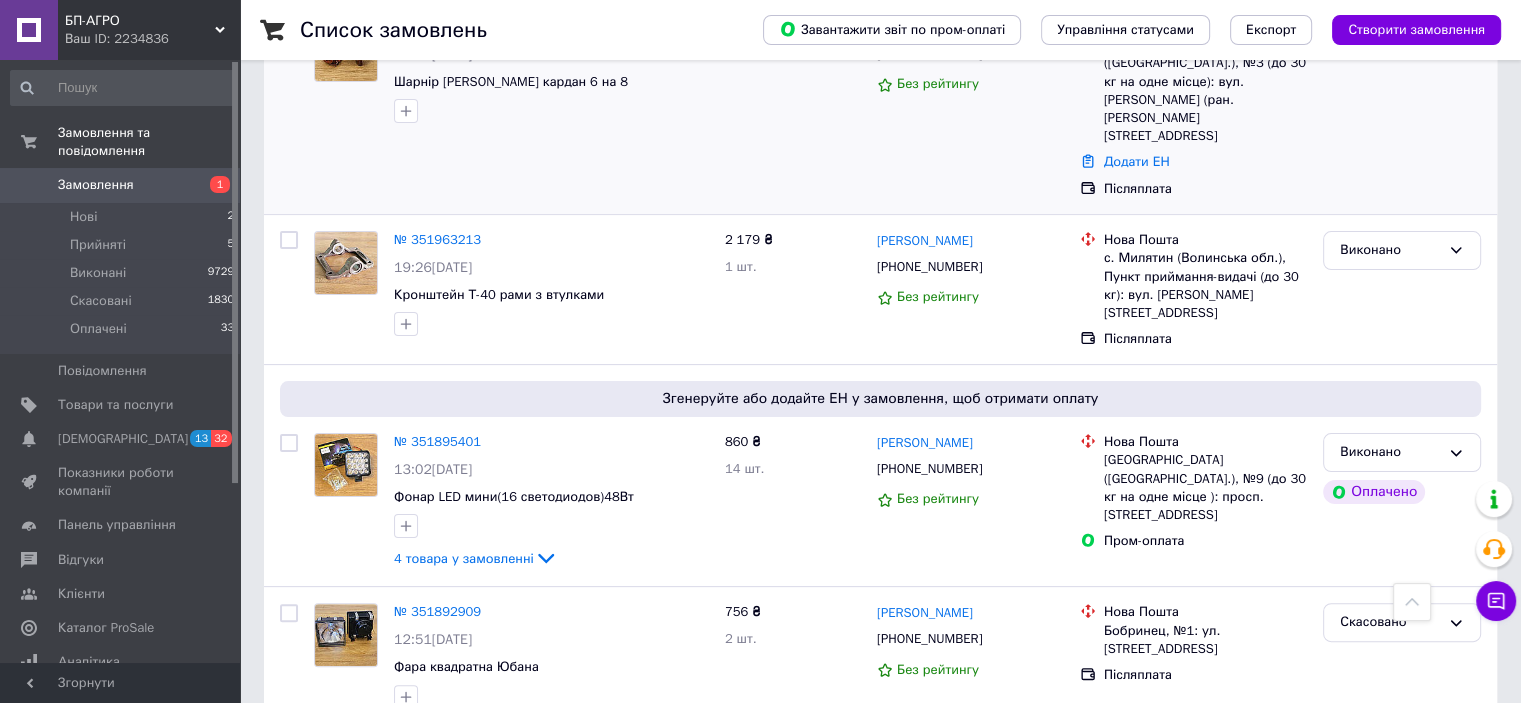 scroll, scrollTop: 100, scrollLeft: 0, axis: vertical 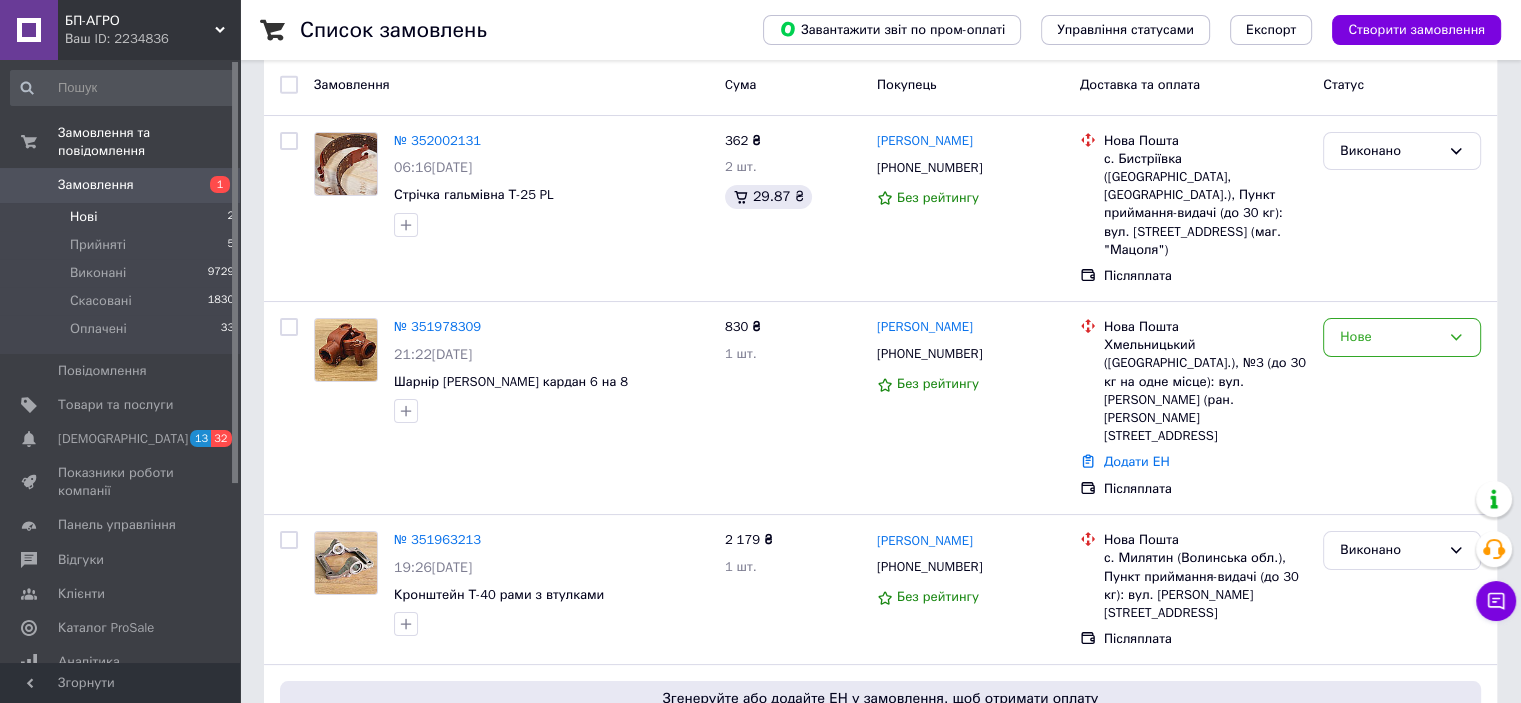 click on "Нові 2" at bounding box center [123, 217] 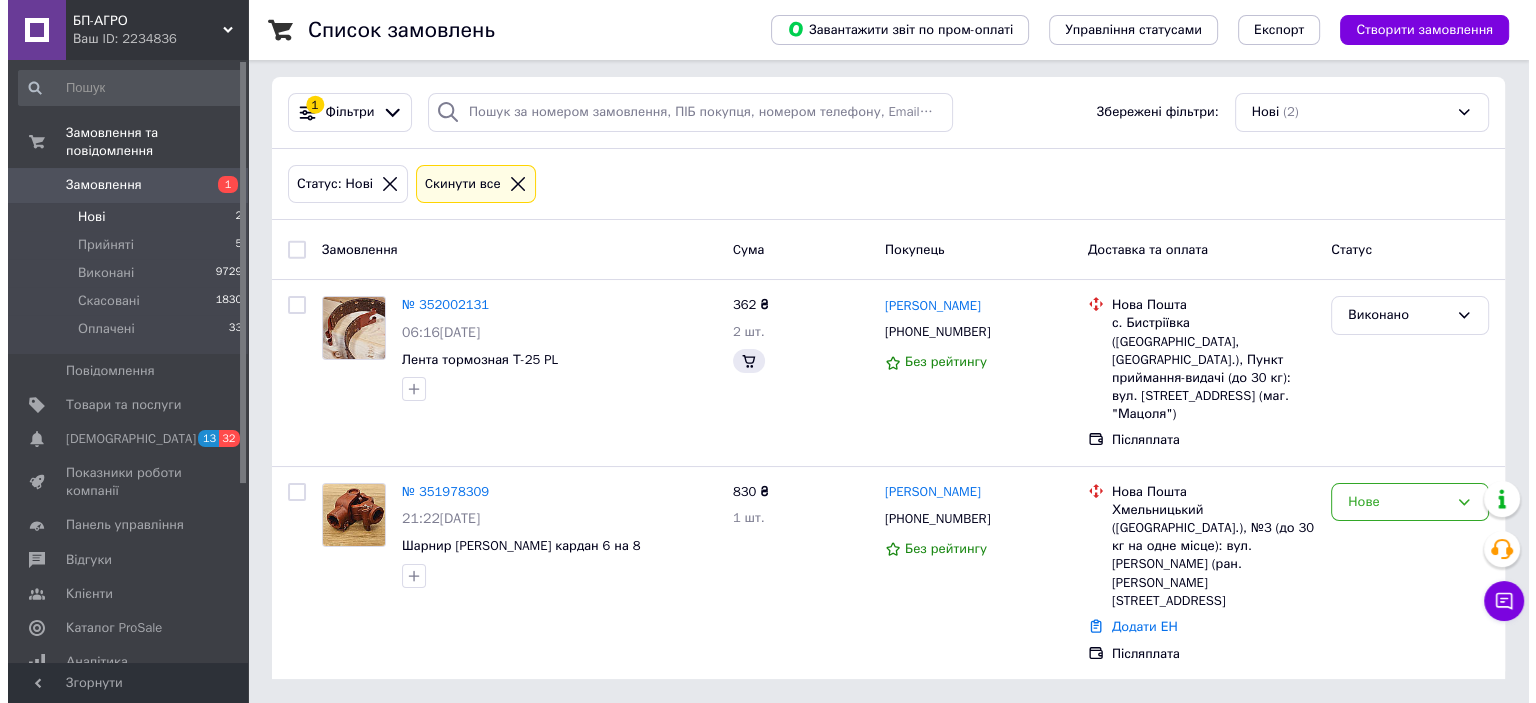 scroll, scrollTop: 0, scrollLeft: 0, axis: both 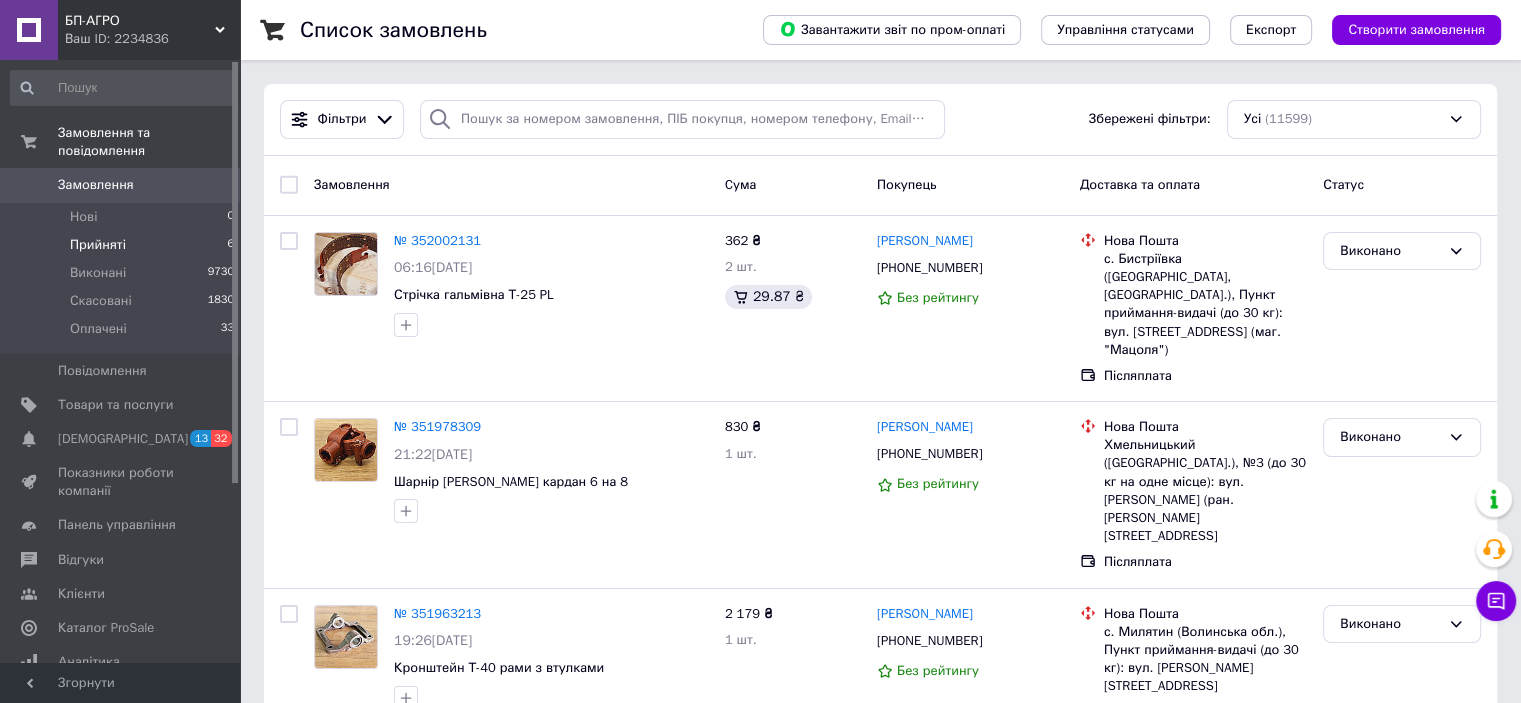 click on "Прийняті" at bounding box center (98, 245) 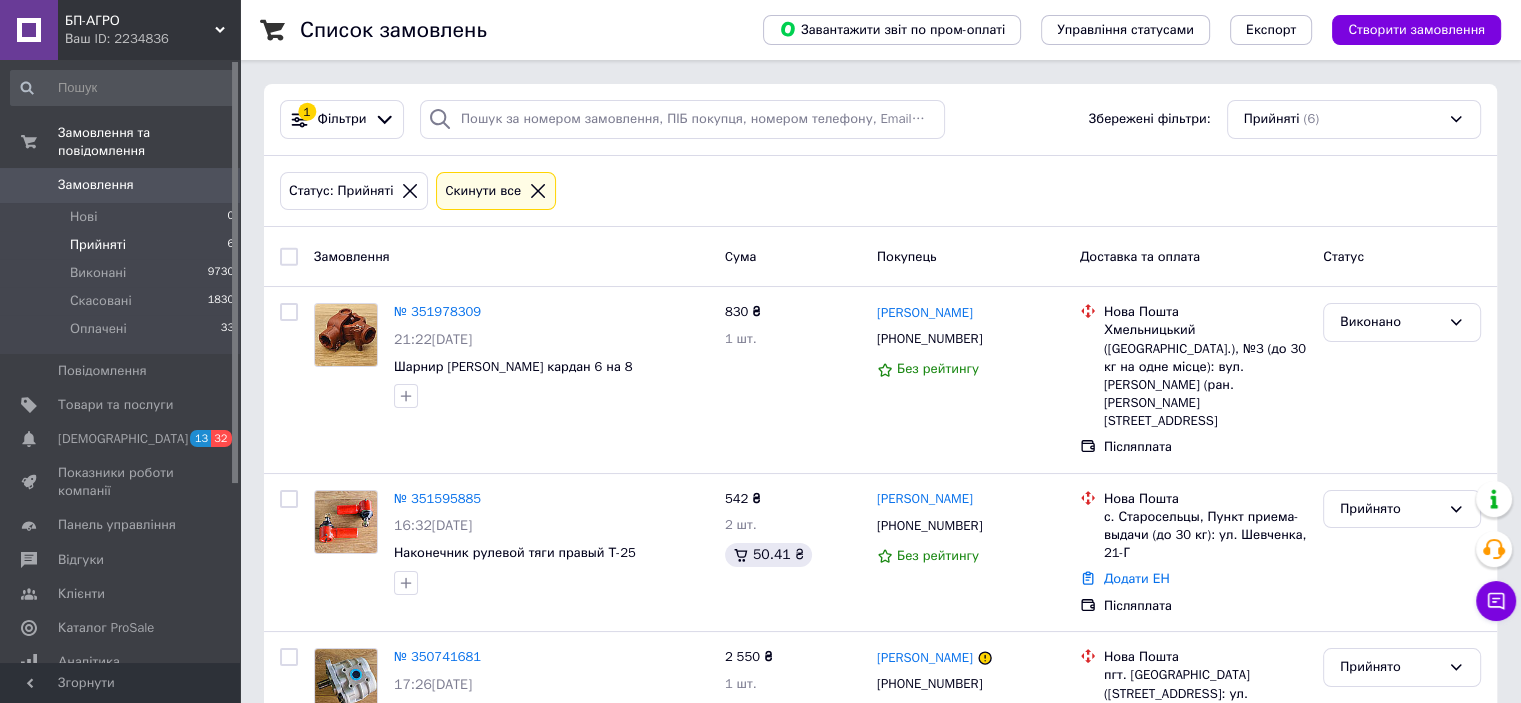 click on "Прийняті" at bounding box center (98, 245) 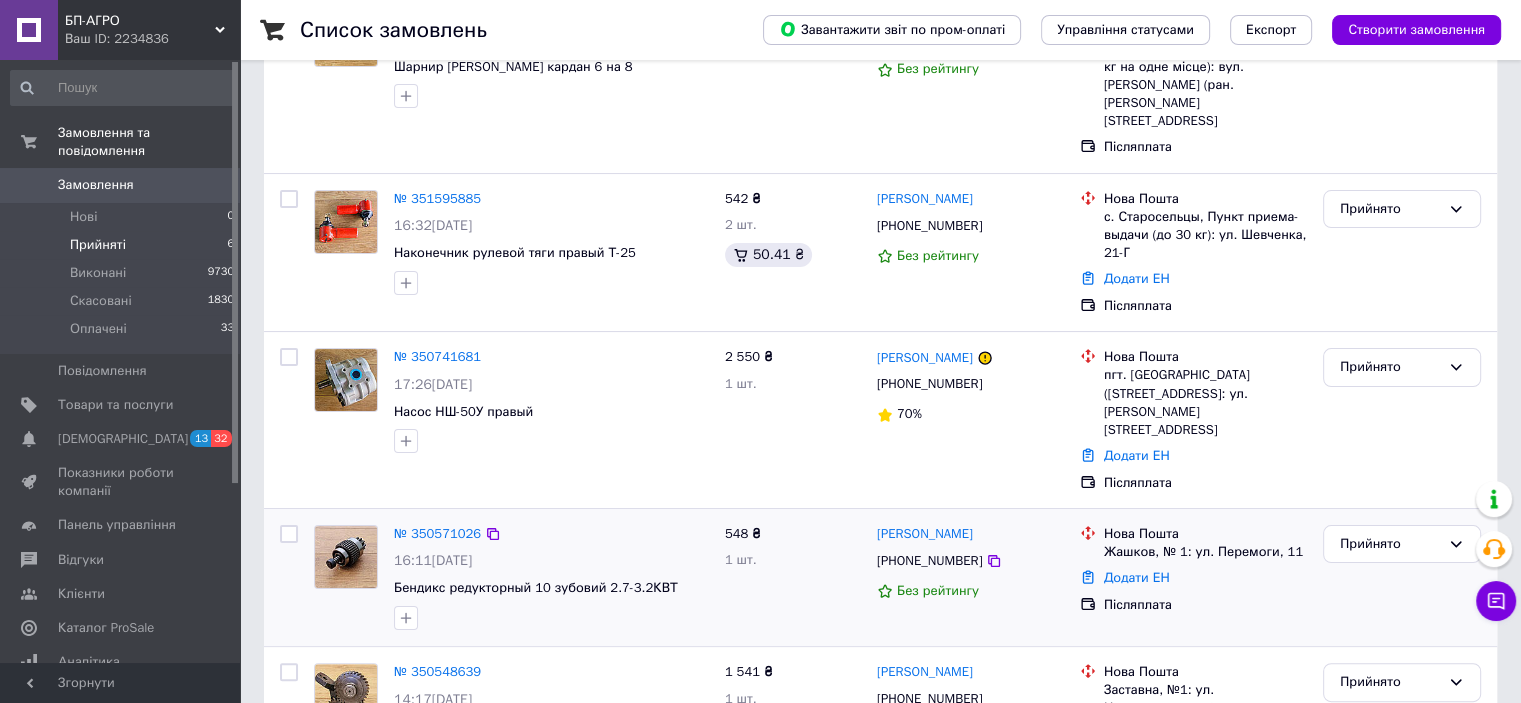 scroll, scrollTop: 400, scrollLeft: 0, axis: vertical 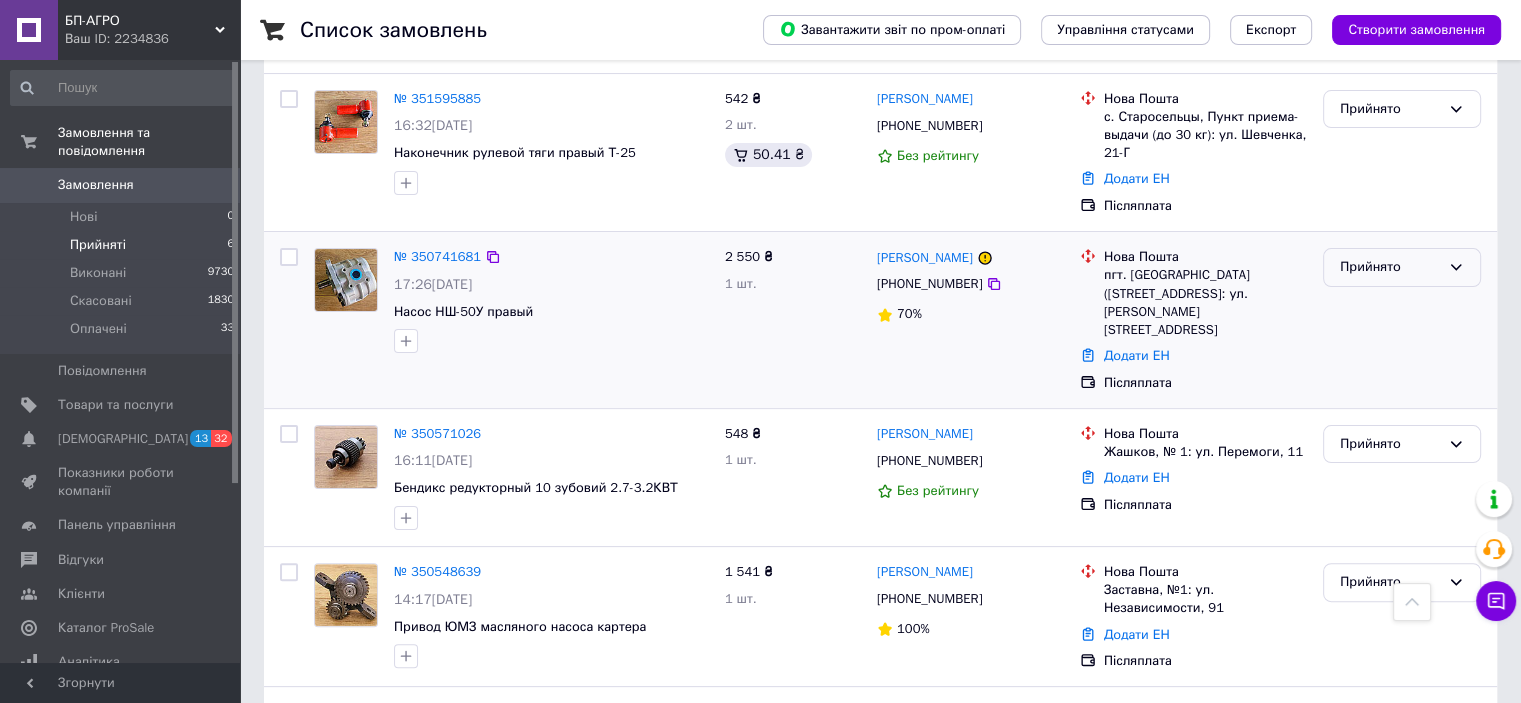 click on "Прийнято" at bounding box center [1390, 267] 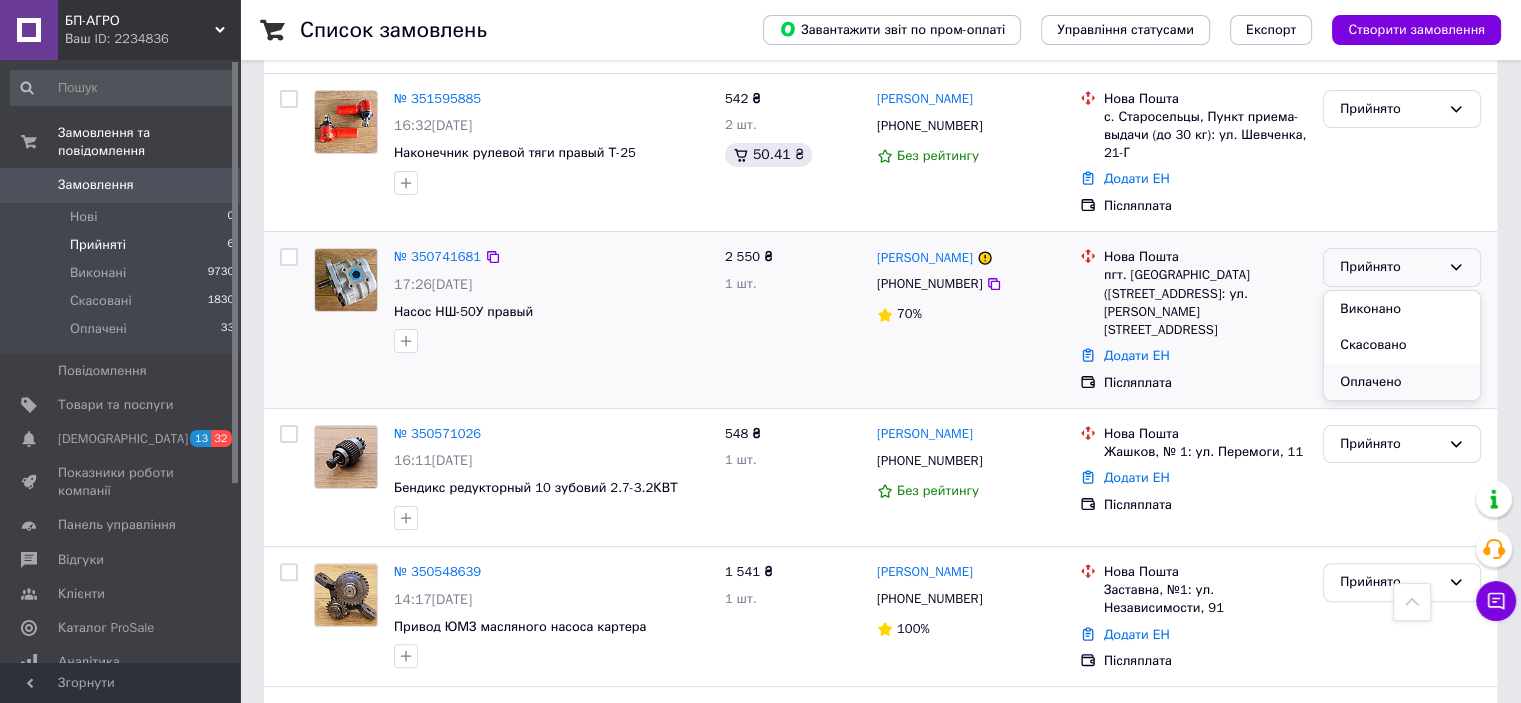 click on "Оплачено" at bounding box center [1402, 382] 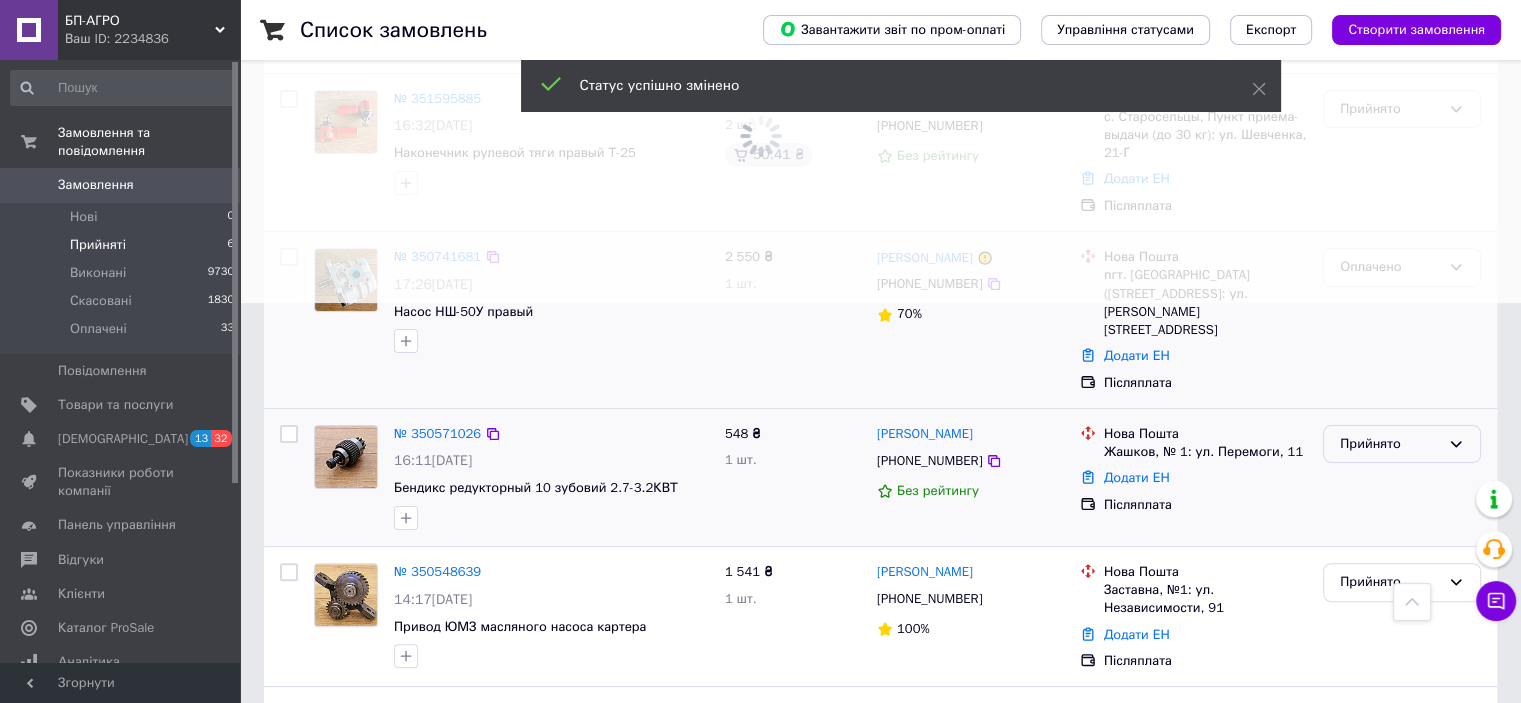 click on "Прийнято" at bounding box center (1402, 444) 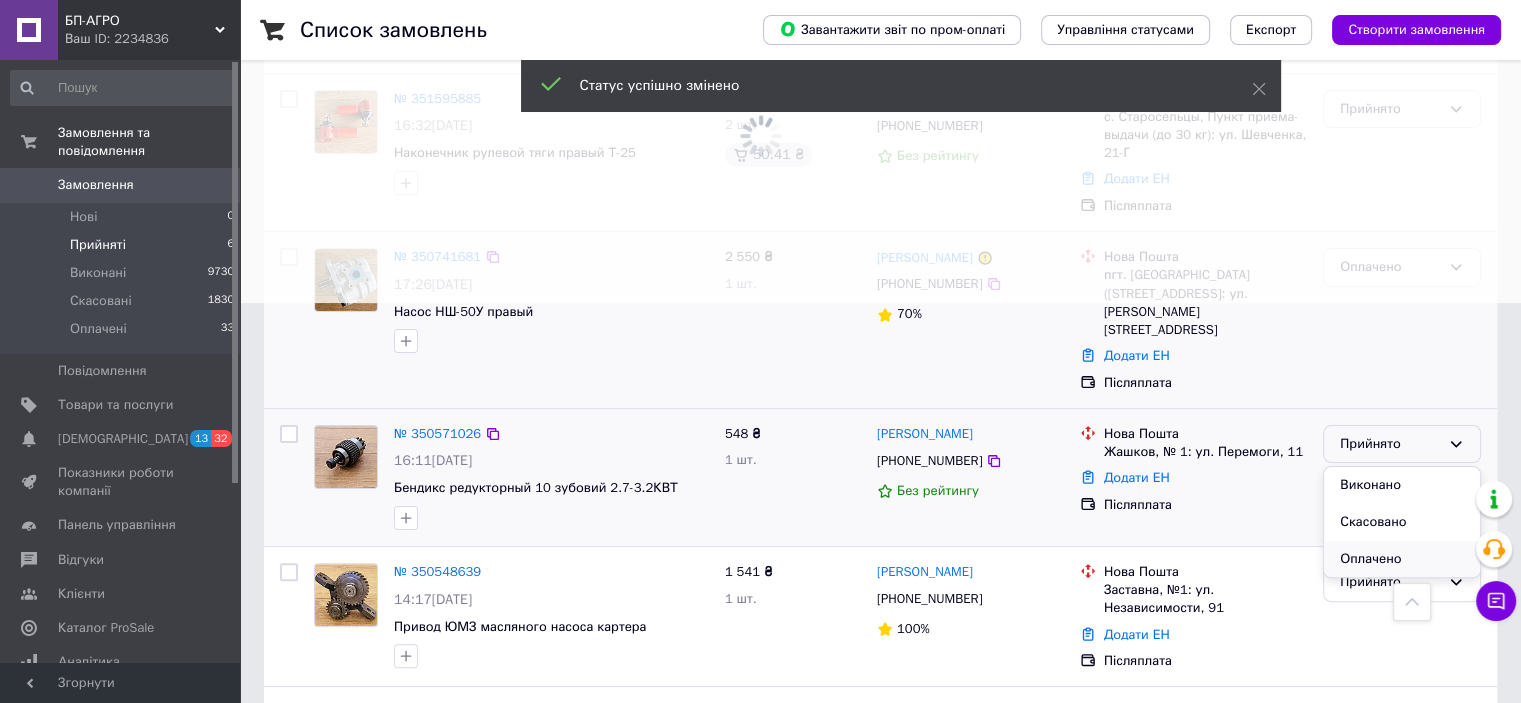 scroll, scrollTop: 249, scrollLeft: 0, axis: vertical 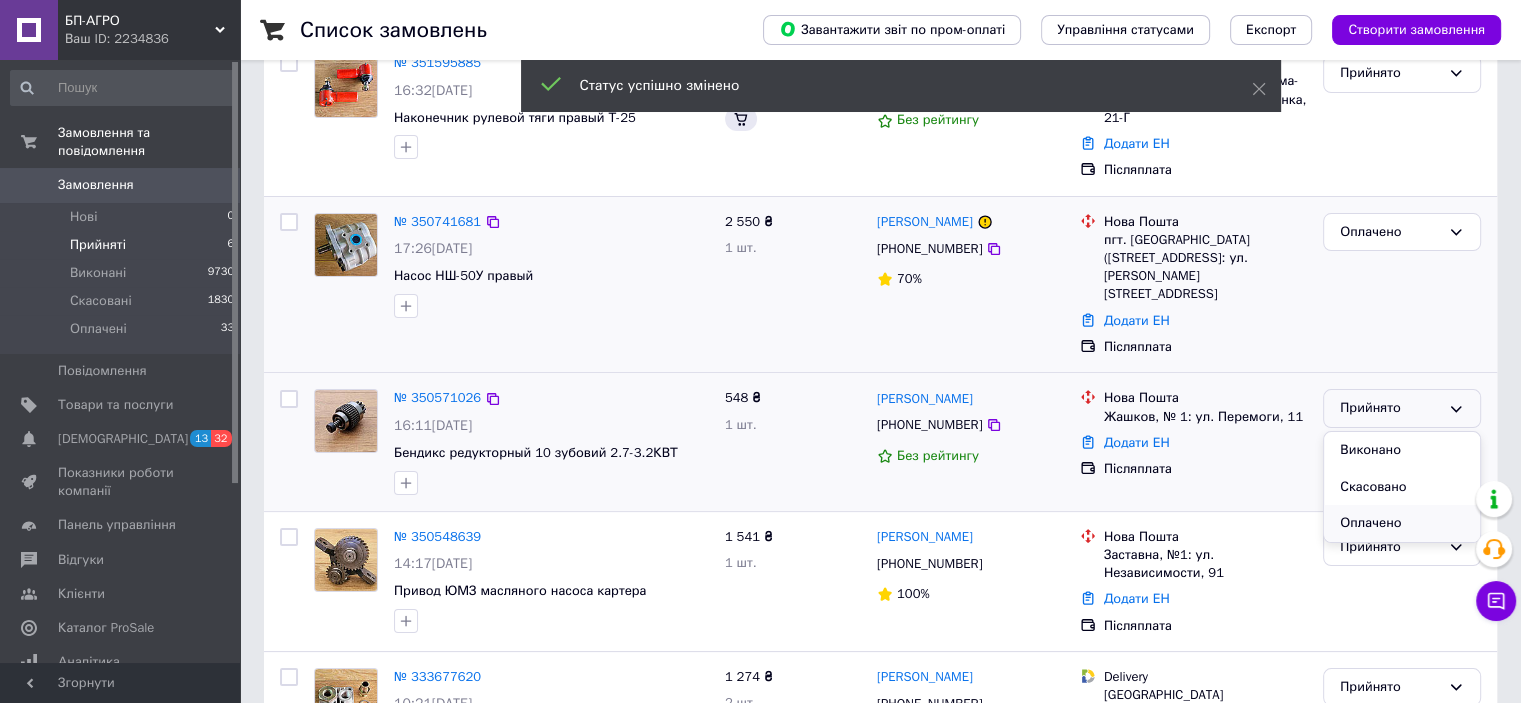 click on "Оплачено" at bounding box center (1402, 523) 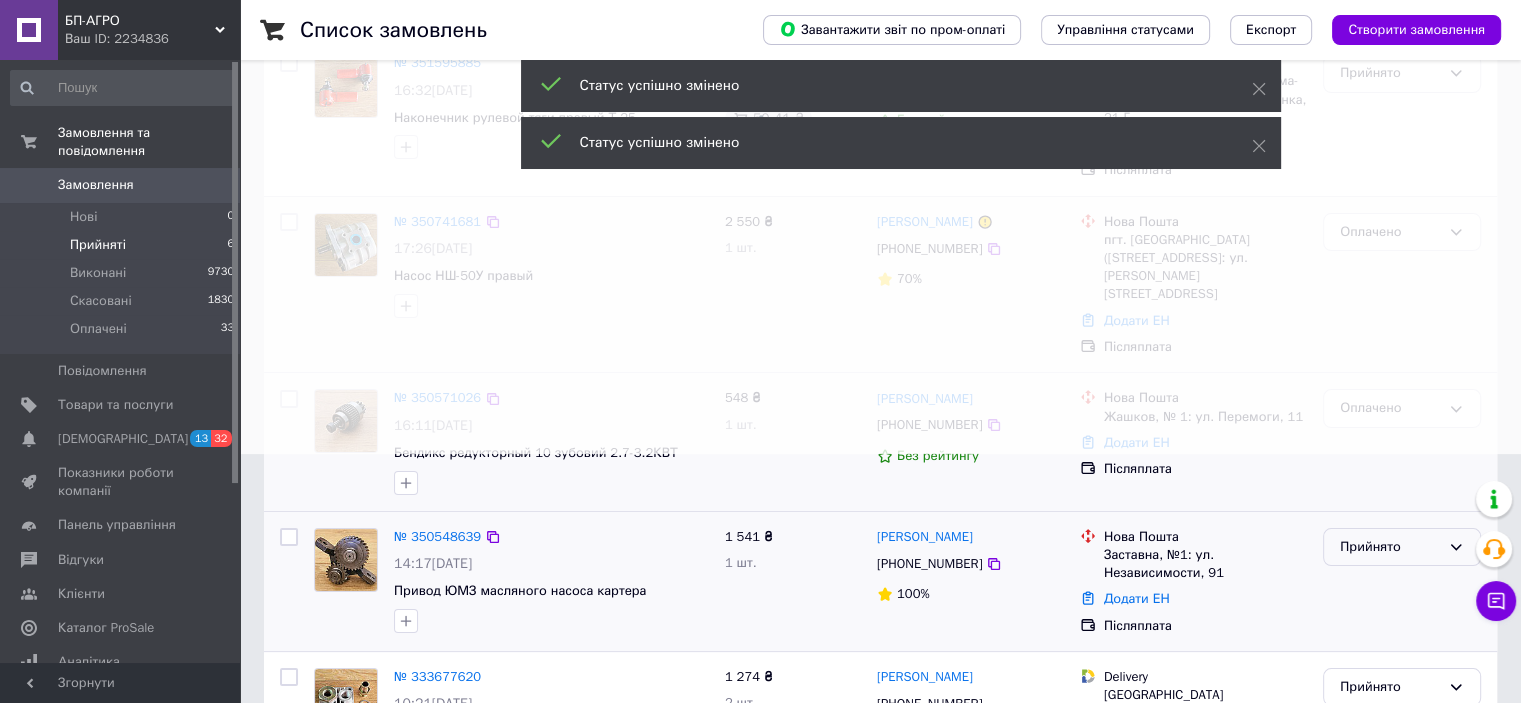 click on "Прийнято" at bounding box center [1390, 547] 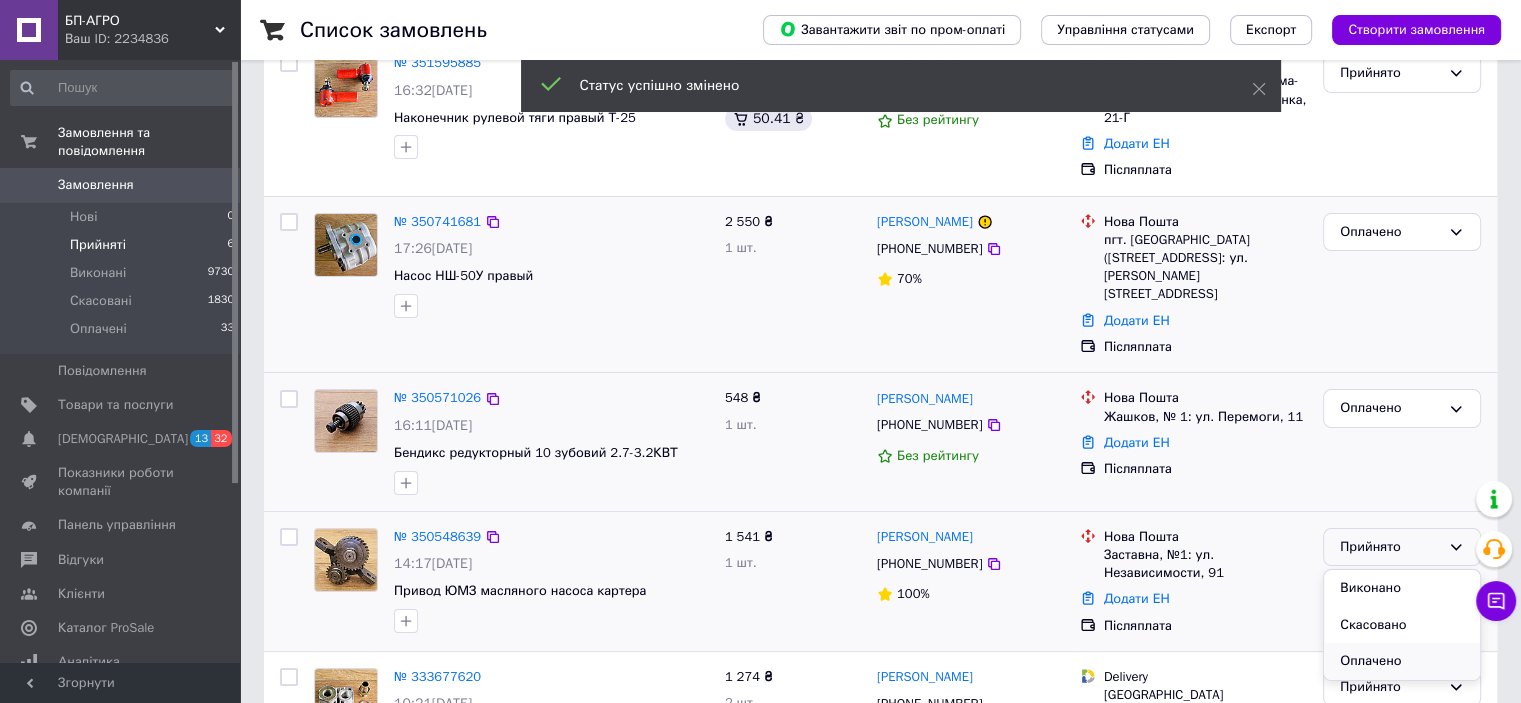 click on "Оплачено" at bounding box center (1402, 661) 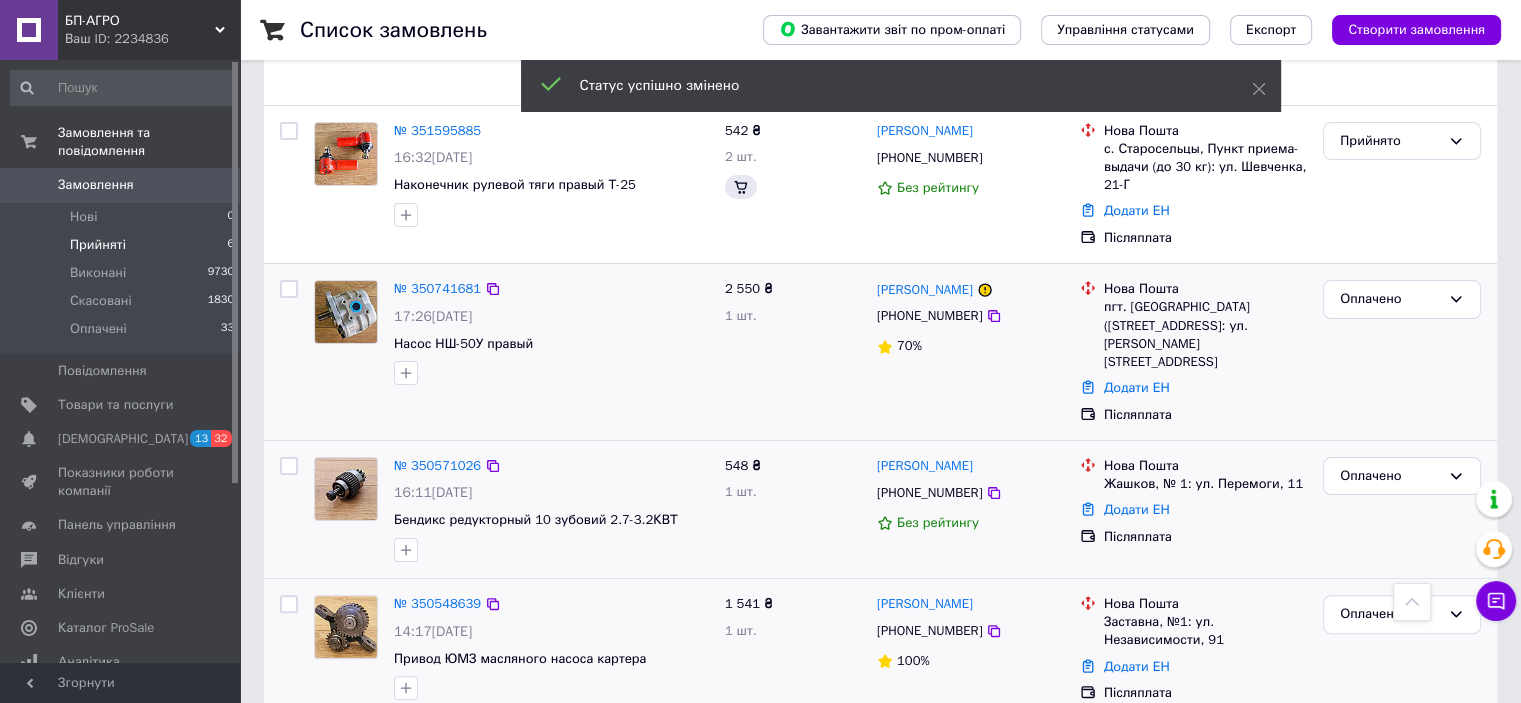 scroll, scrollTop: 519, scrollLeft: 0, axis: vertical 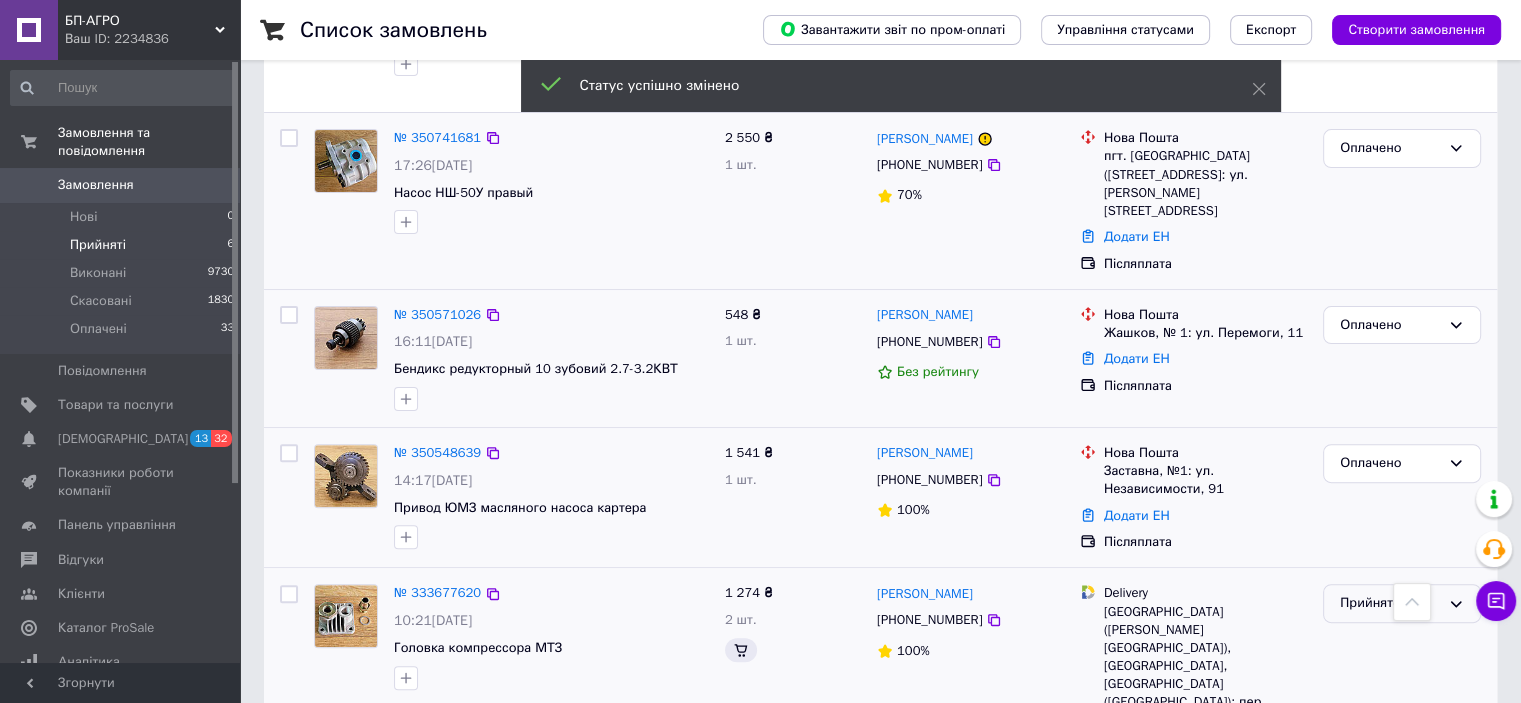 click on "Прийнято" at bounding box center [1390, 603] 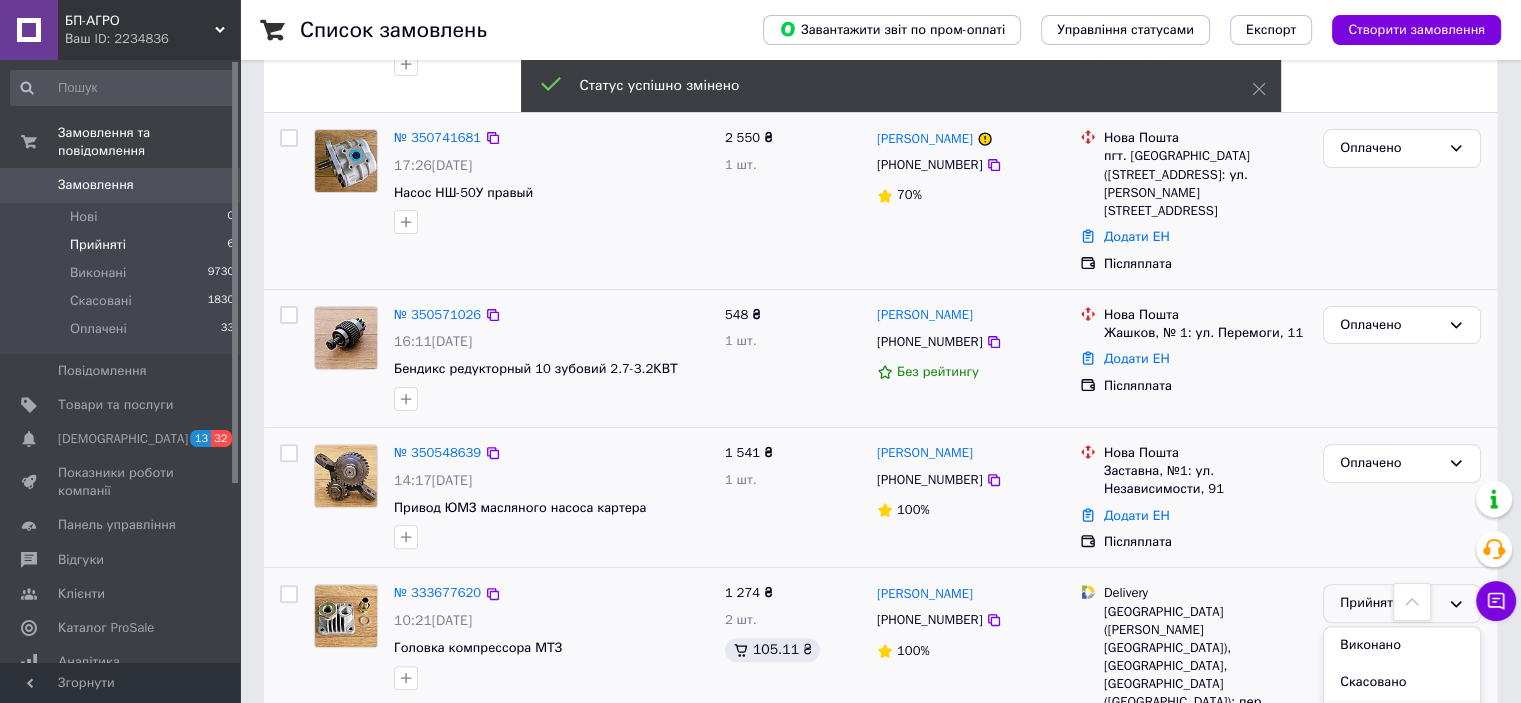 click on "Оплачено" at bounding box center (1402, 718) 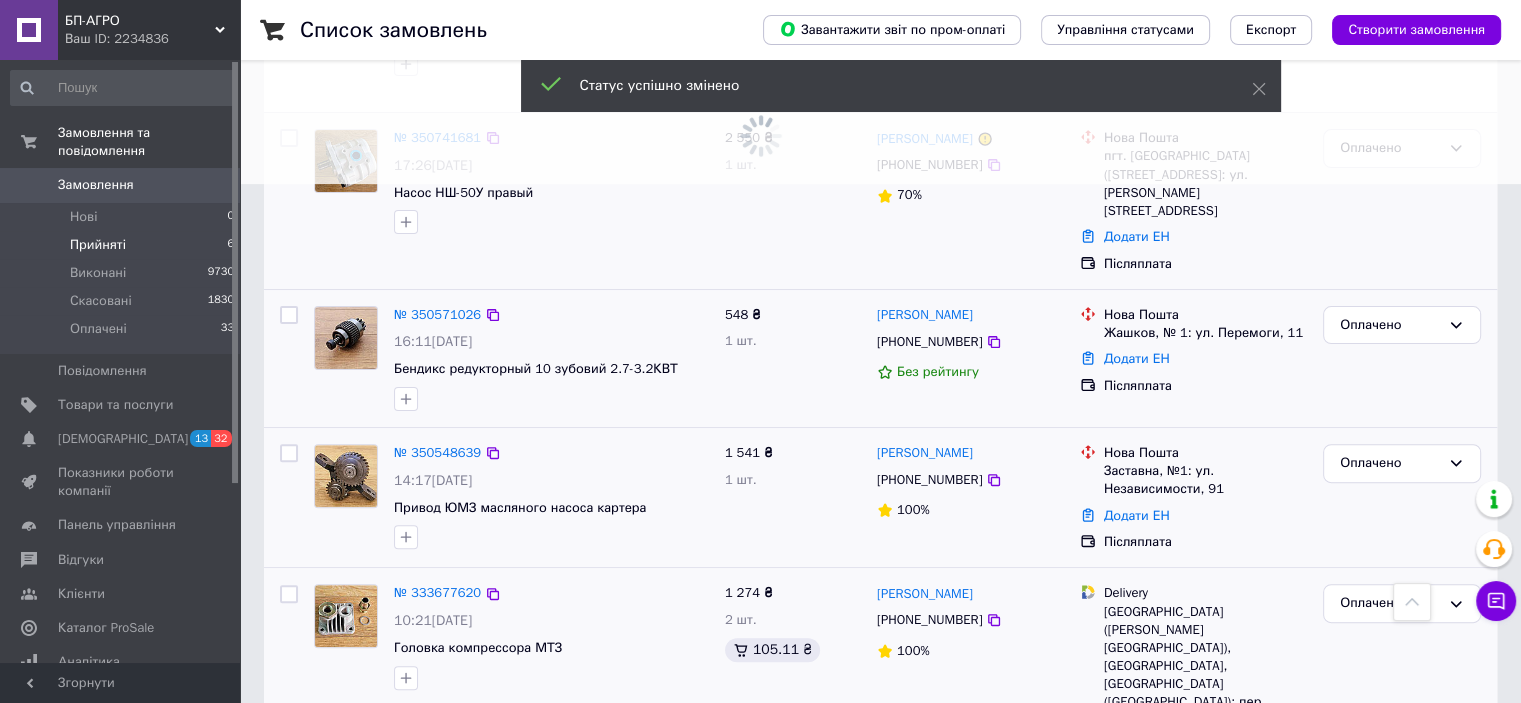 scroll, scrollTop: 0, scrollLeft: 0, axis: both 